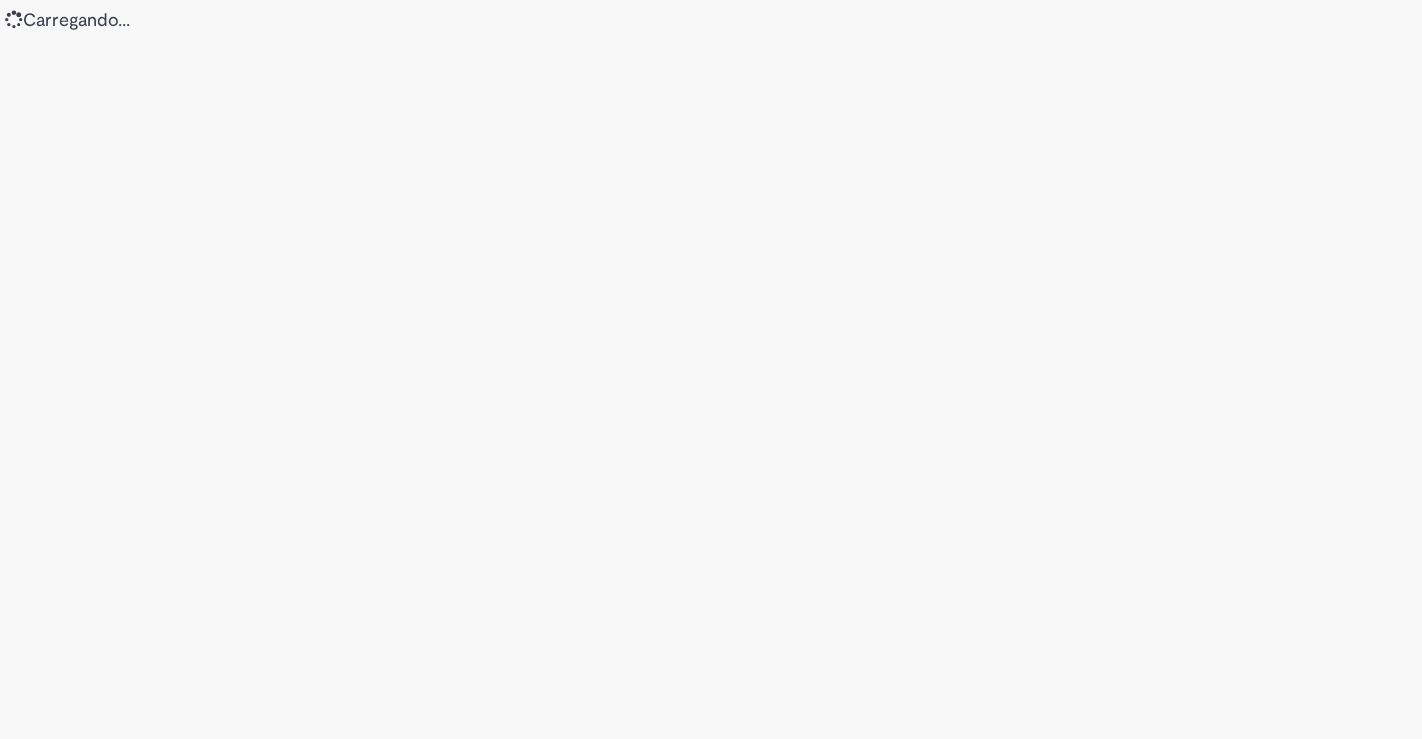 scroll, scrollTop: 0, scrollLeft: 0, axis: both 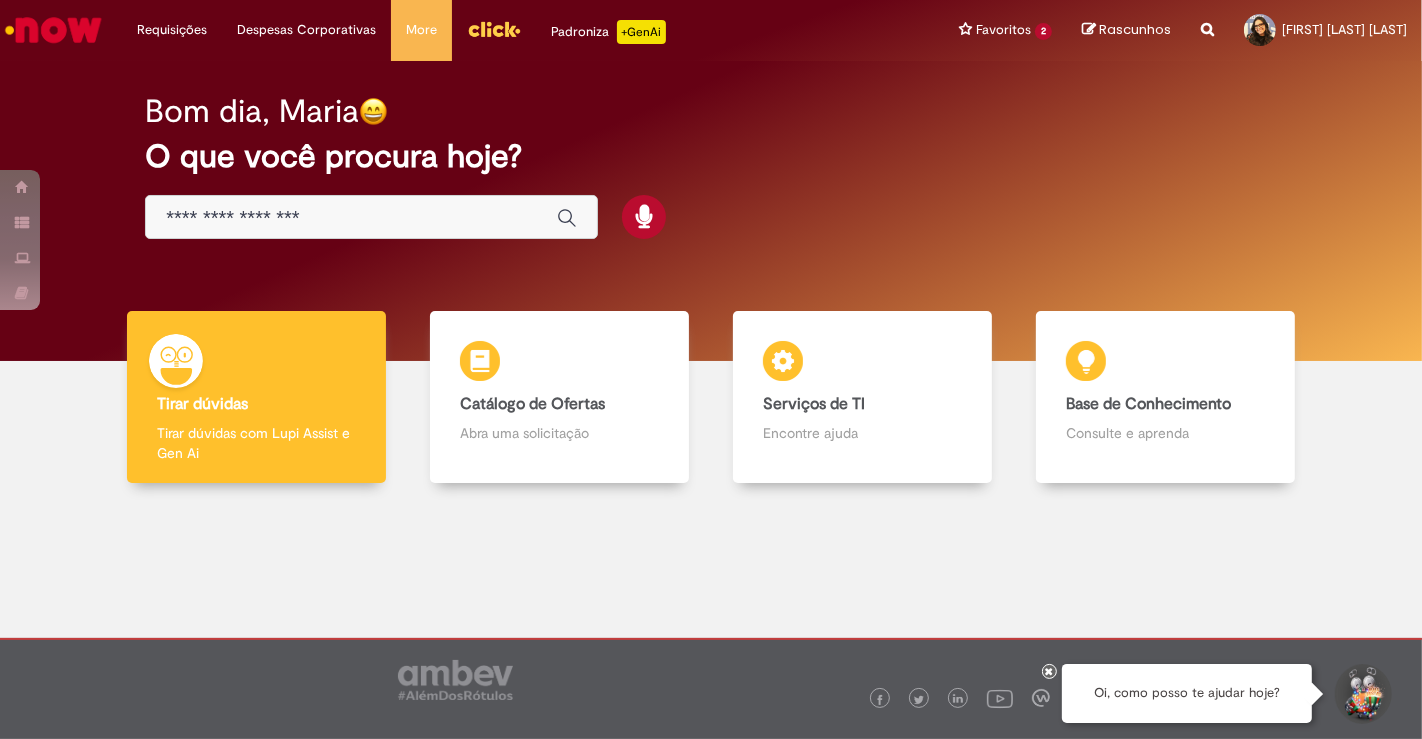 click at bounding box center [371, 217] 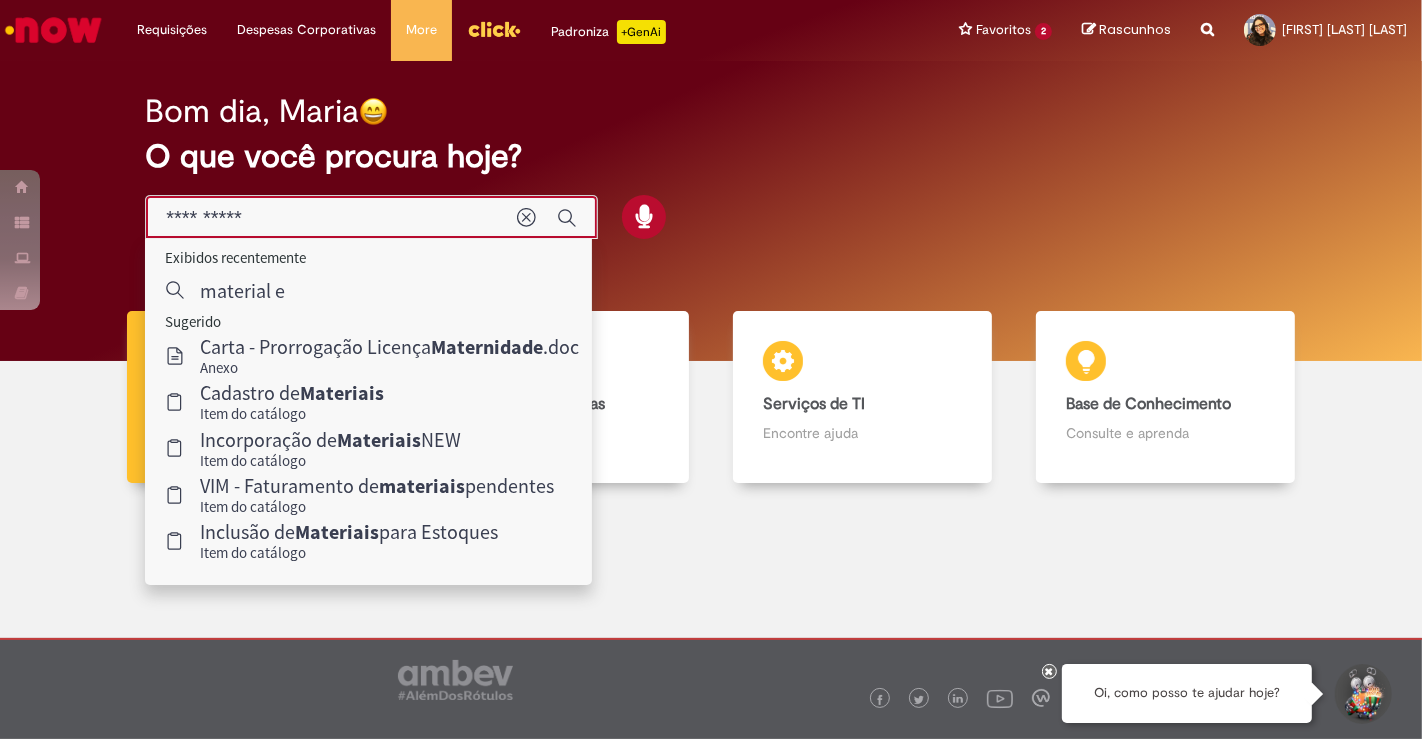 type on "**********" 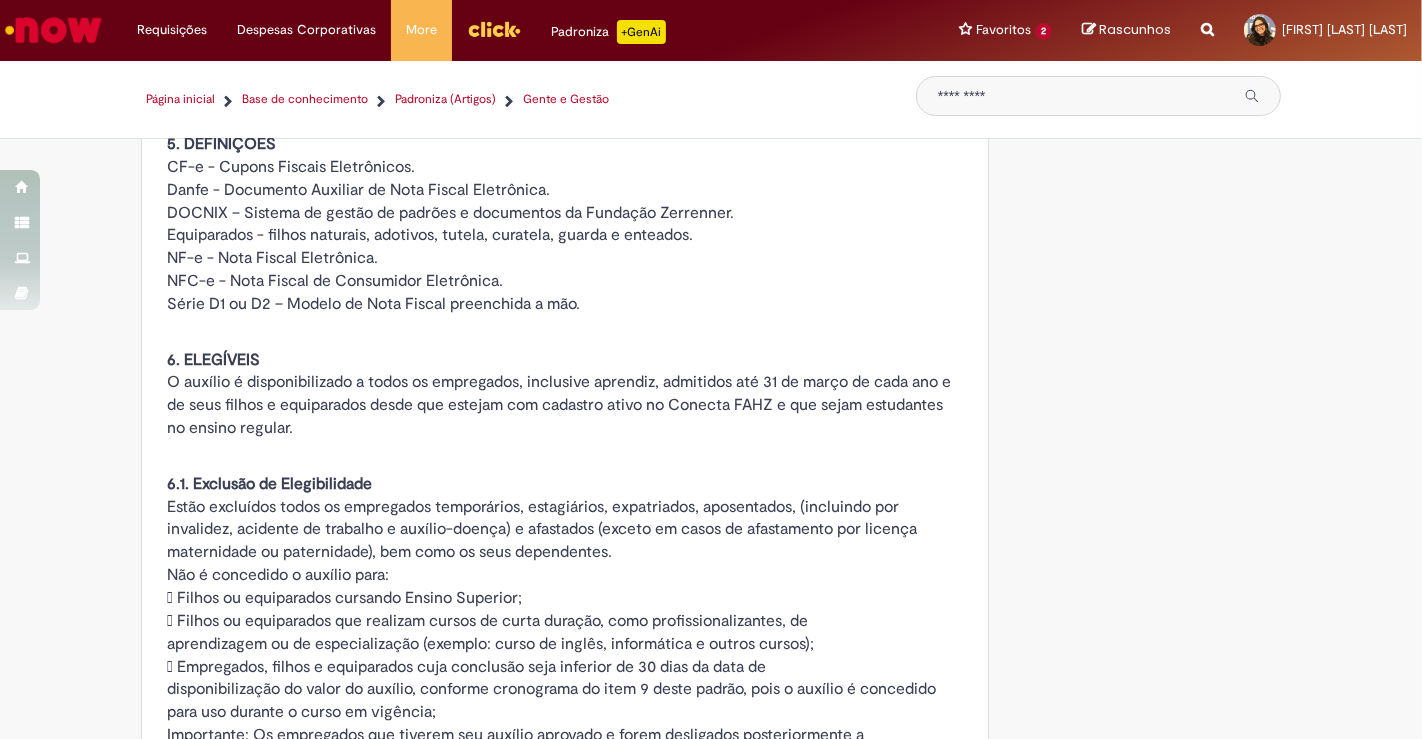 scroll, scrollTop: 1111, scrollLeft: 0, axis: vertical 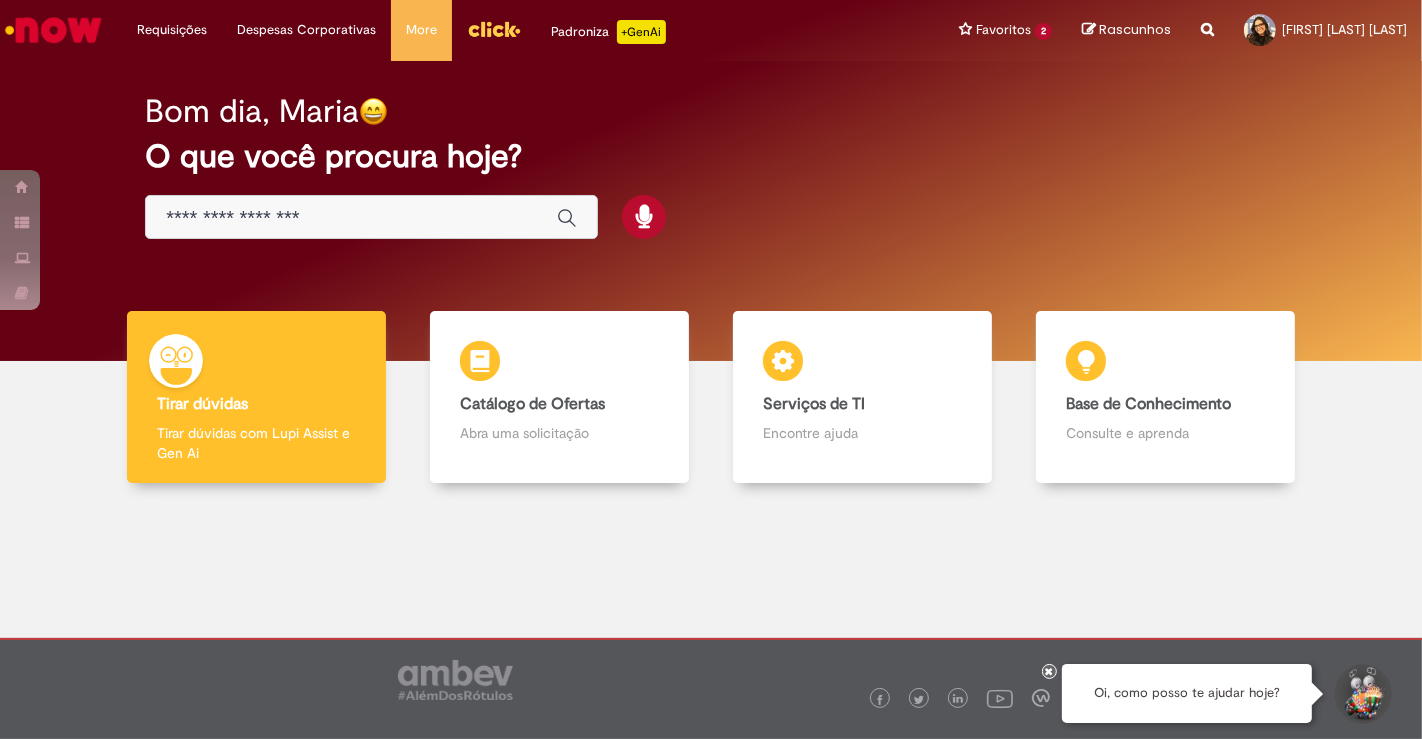 click at bounding box center (351, 218) 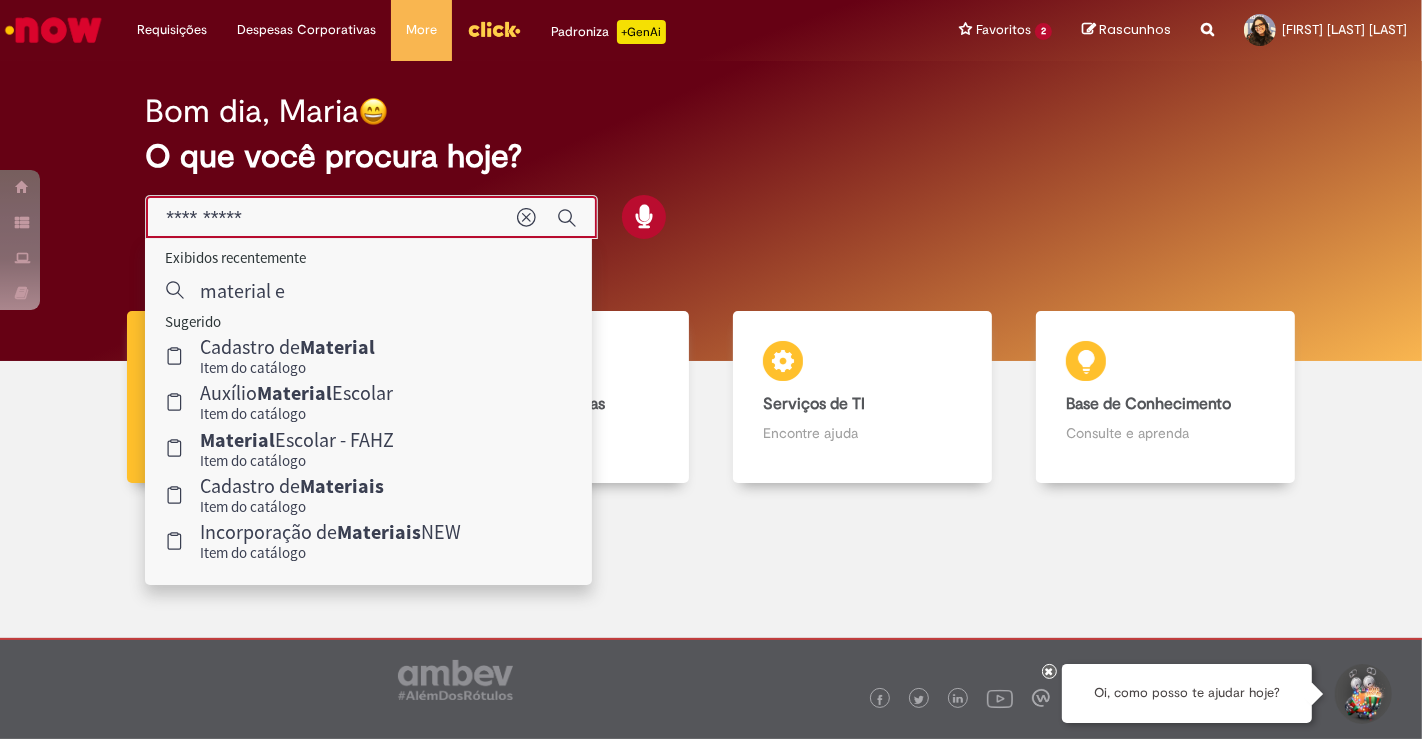 type on "**********" 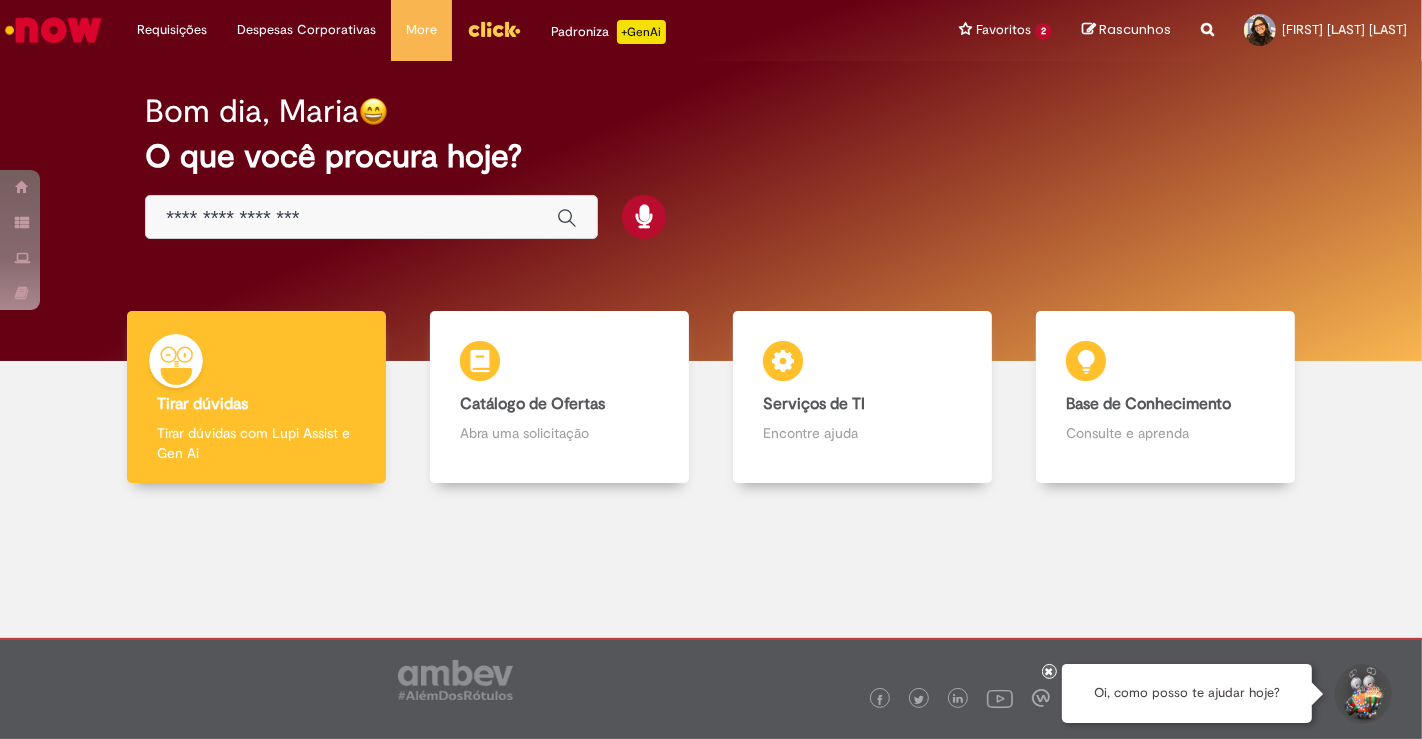 click at bounding box center (371, 217) 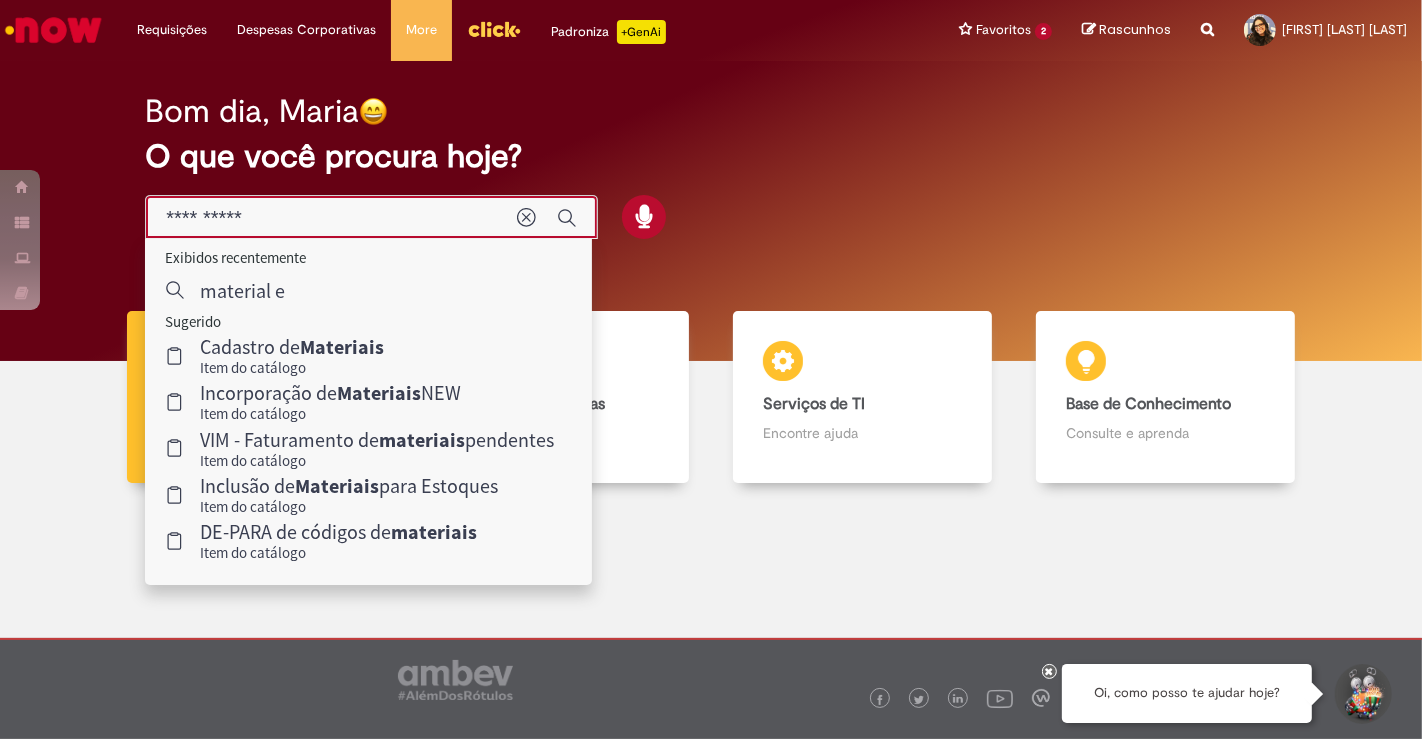 type on "**********" 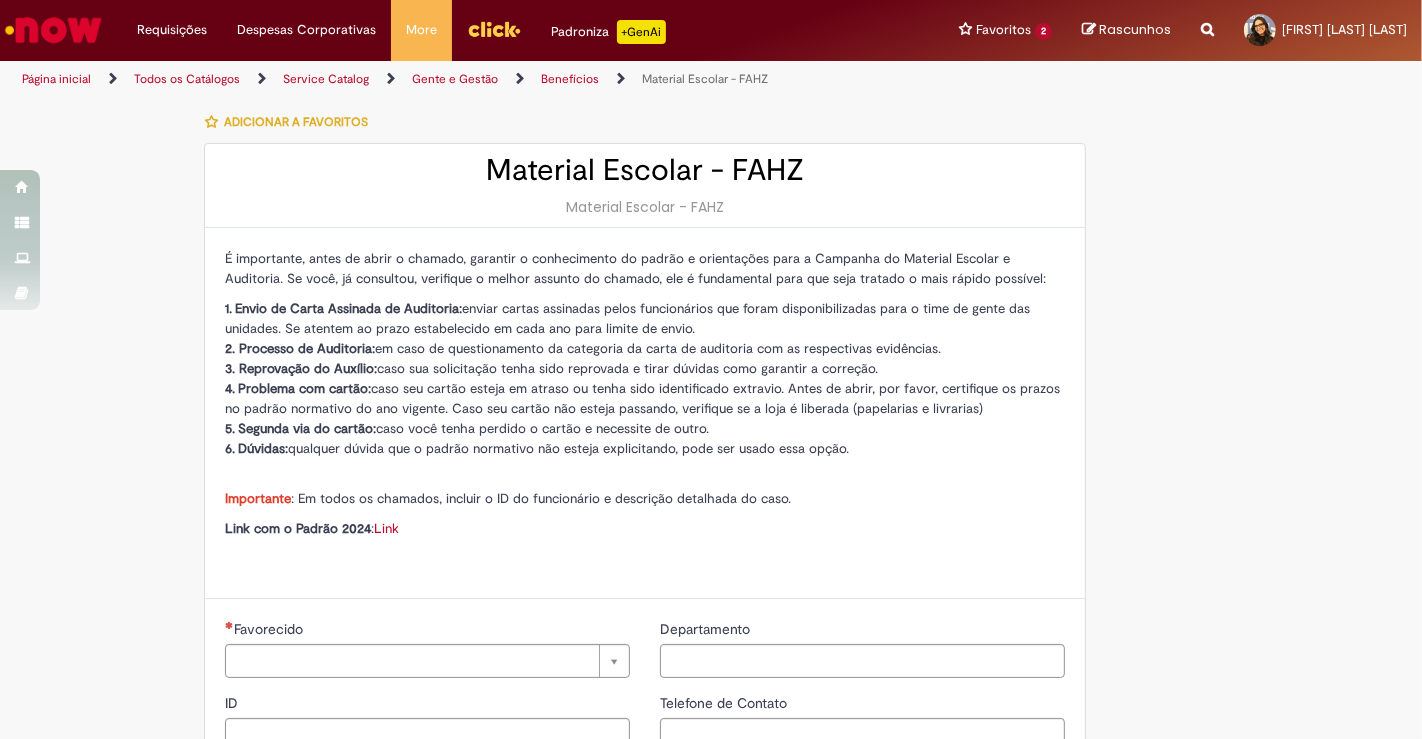 type on "********" 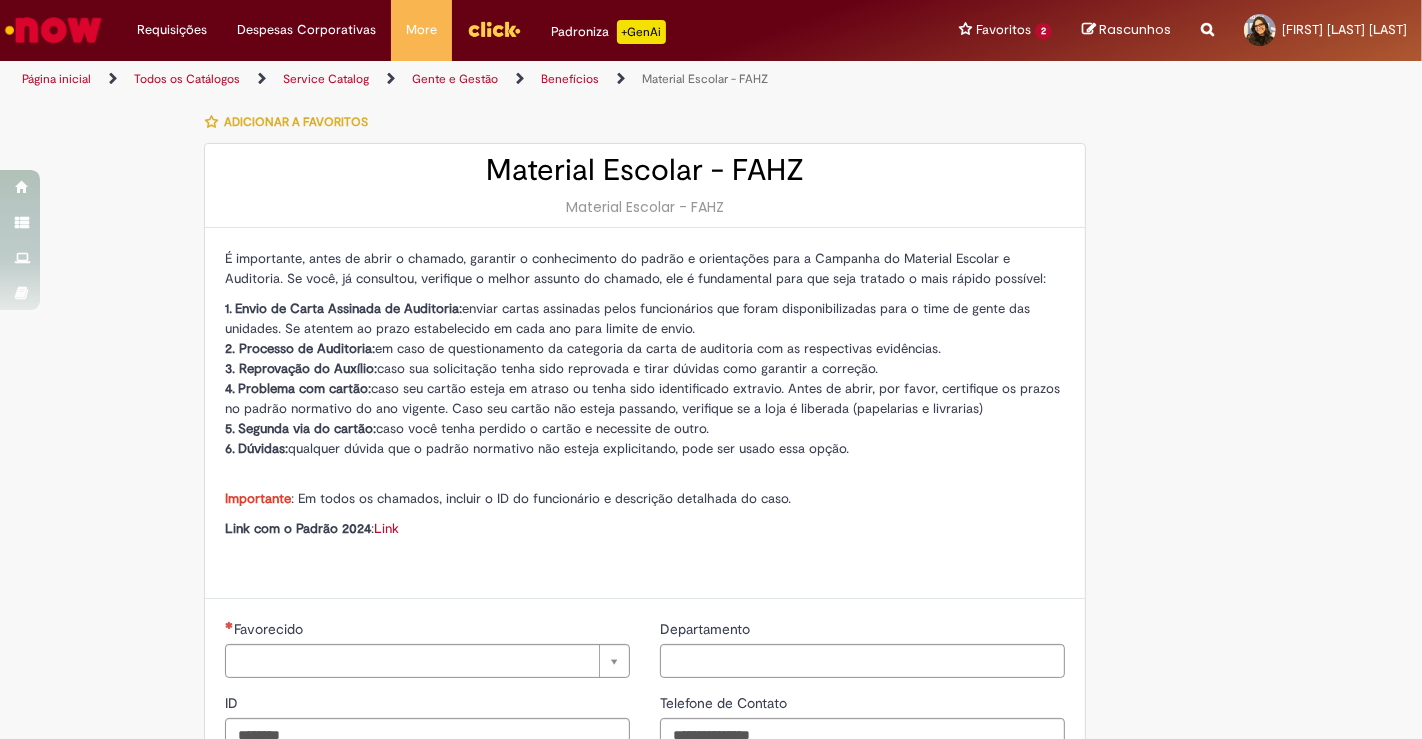 type on "**********" 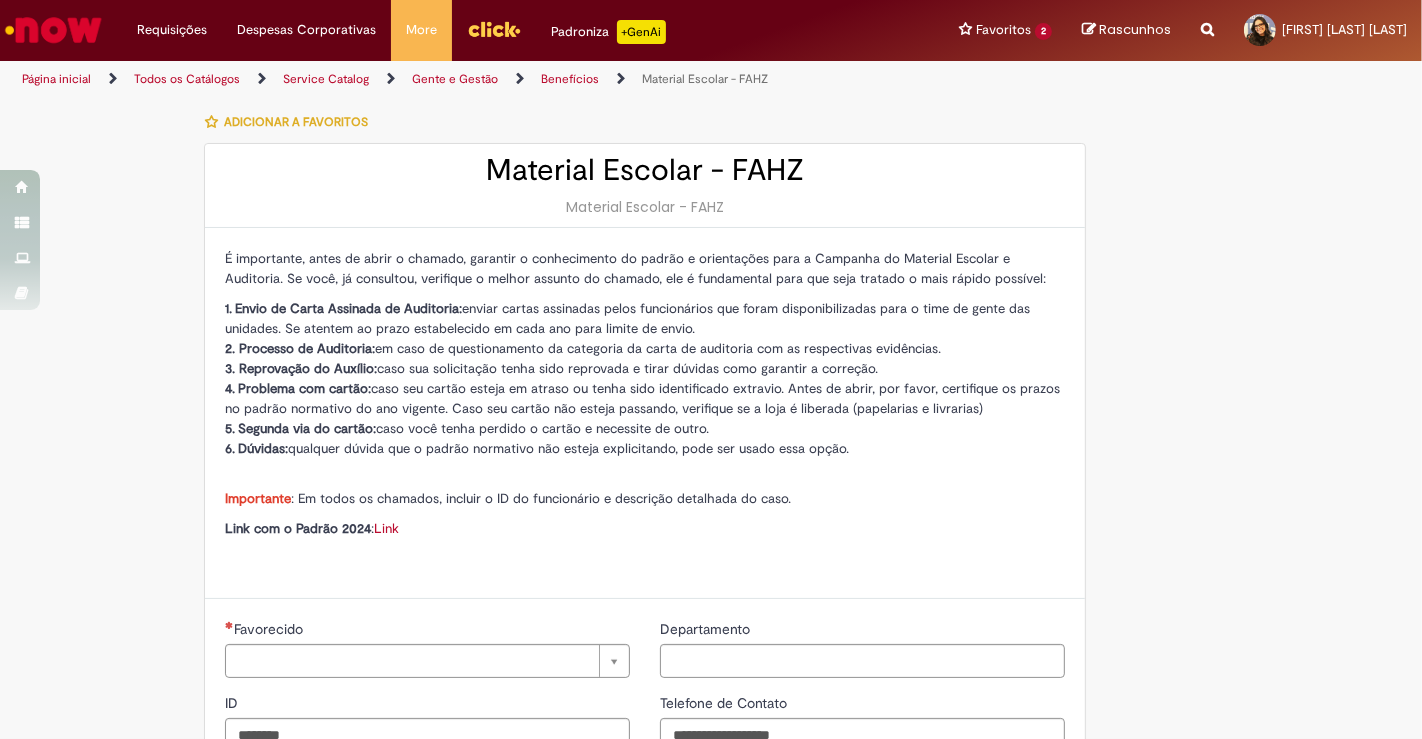 type on "**********" 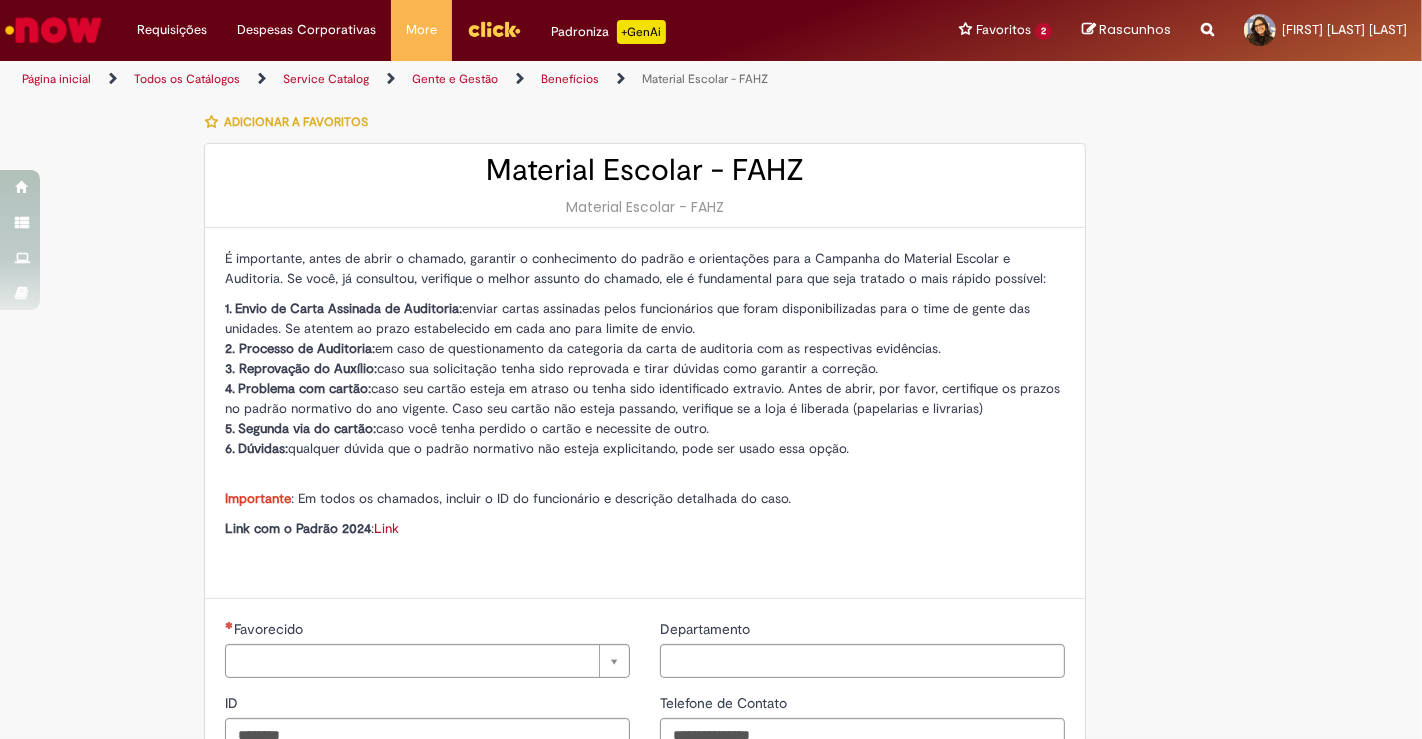 type on "**********" 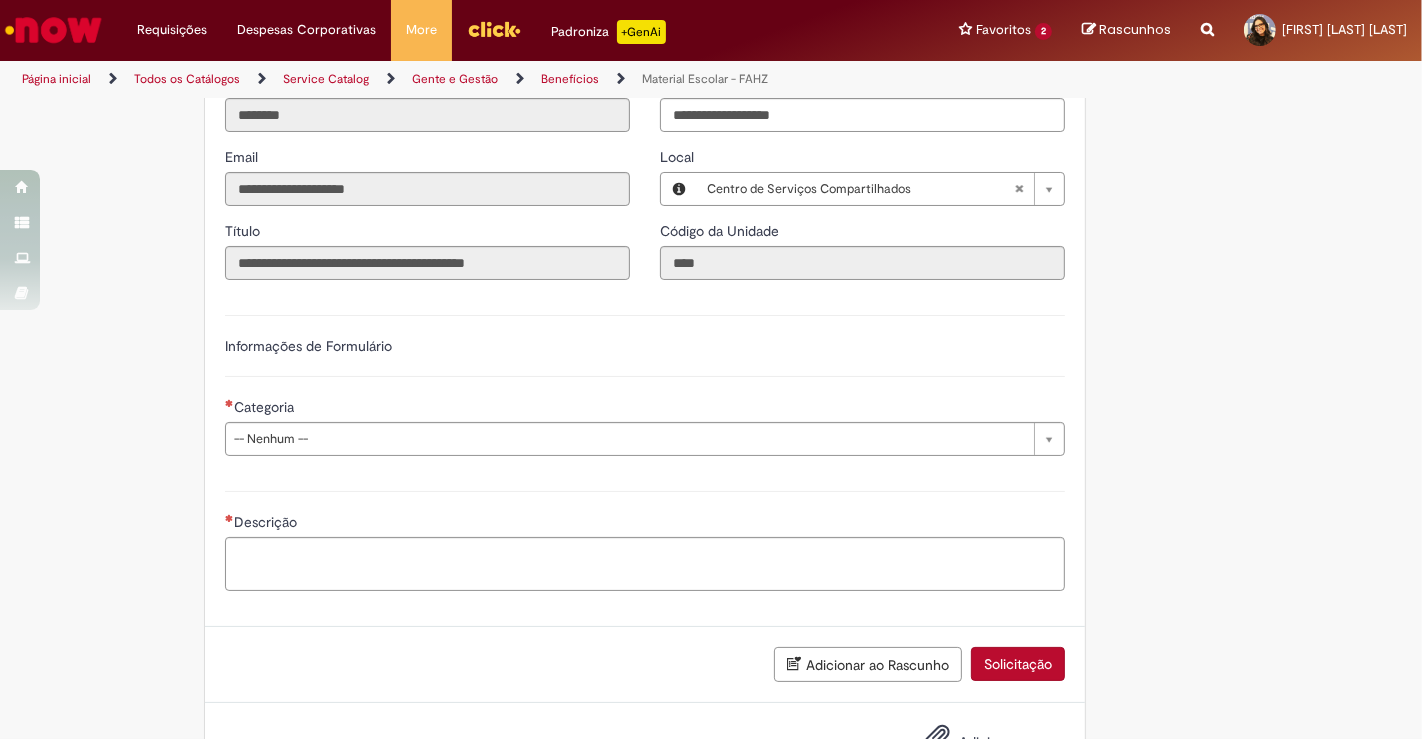 scroll, scrollTop: 666, scrollLeft: 0, axis: vertical 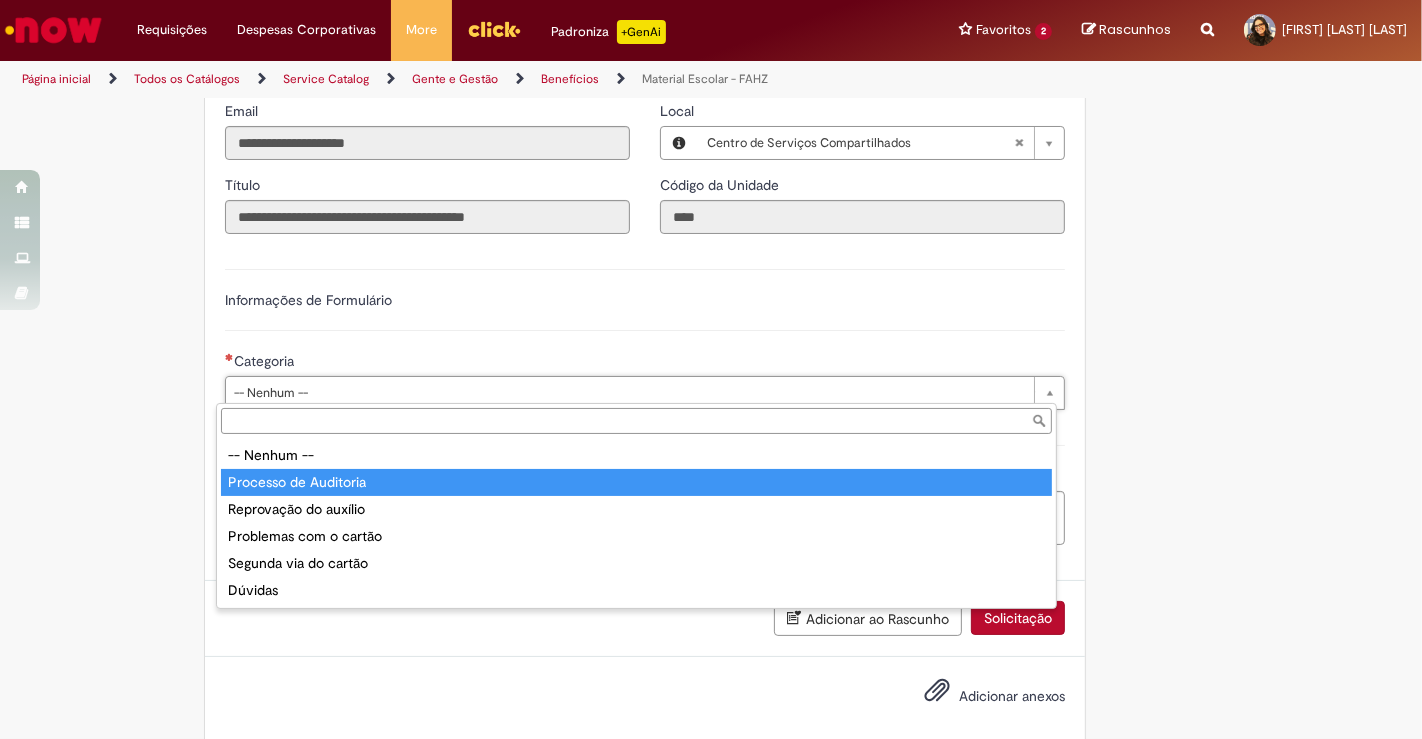 type on "**********" 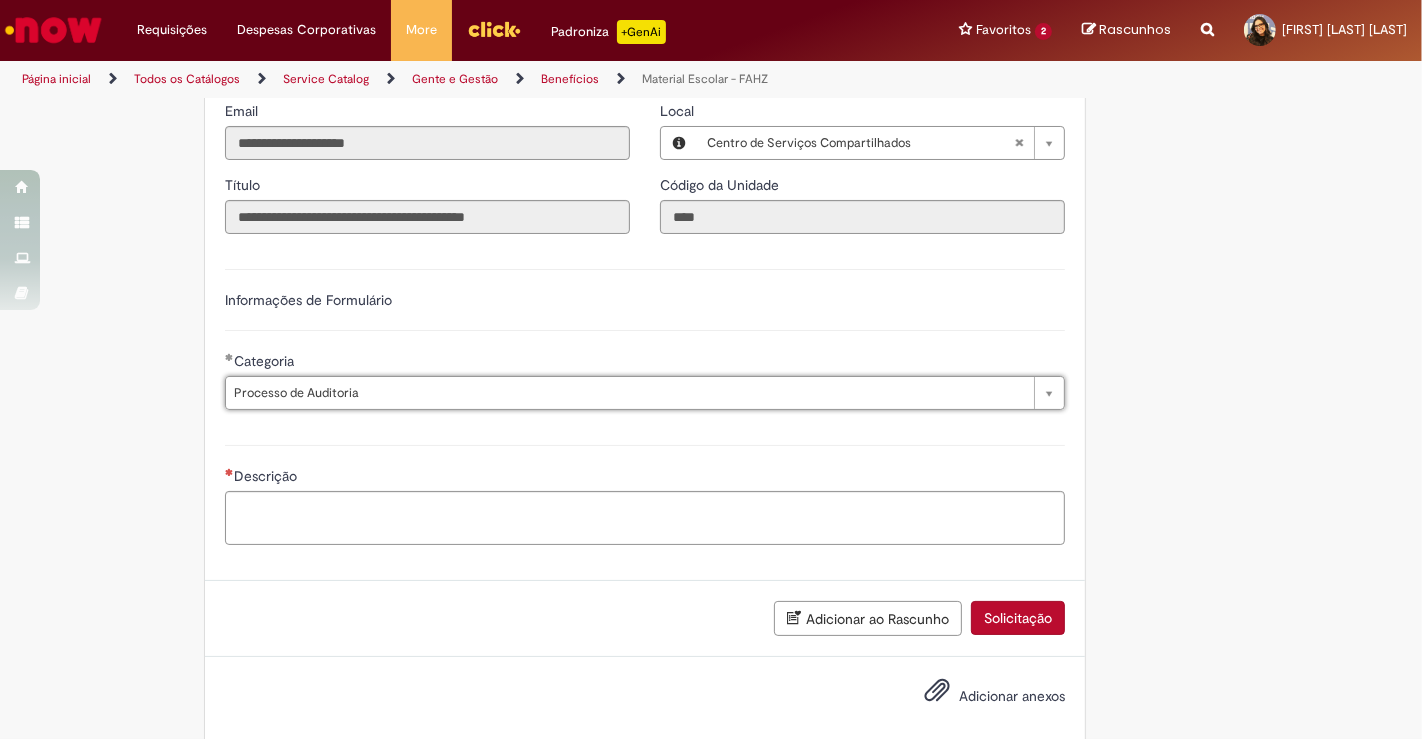 click on "Descrição" at bounding box center (645, 492) 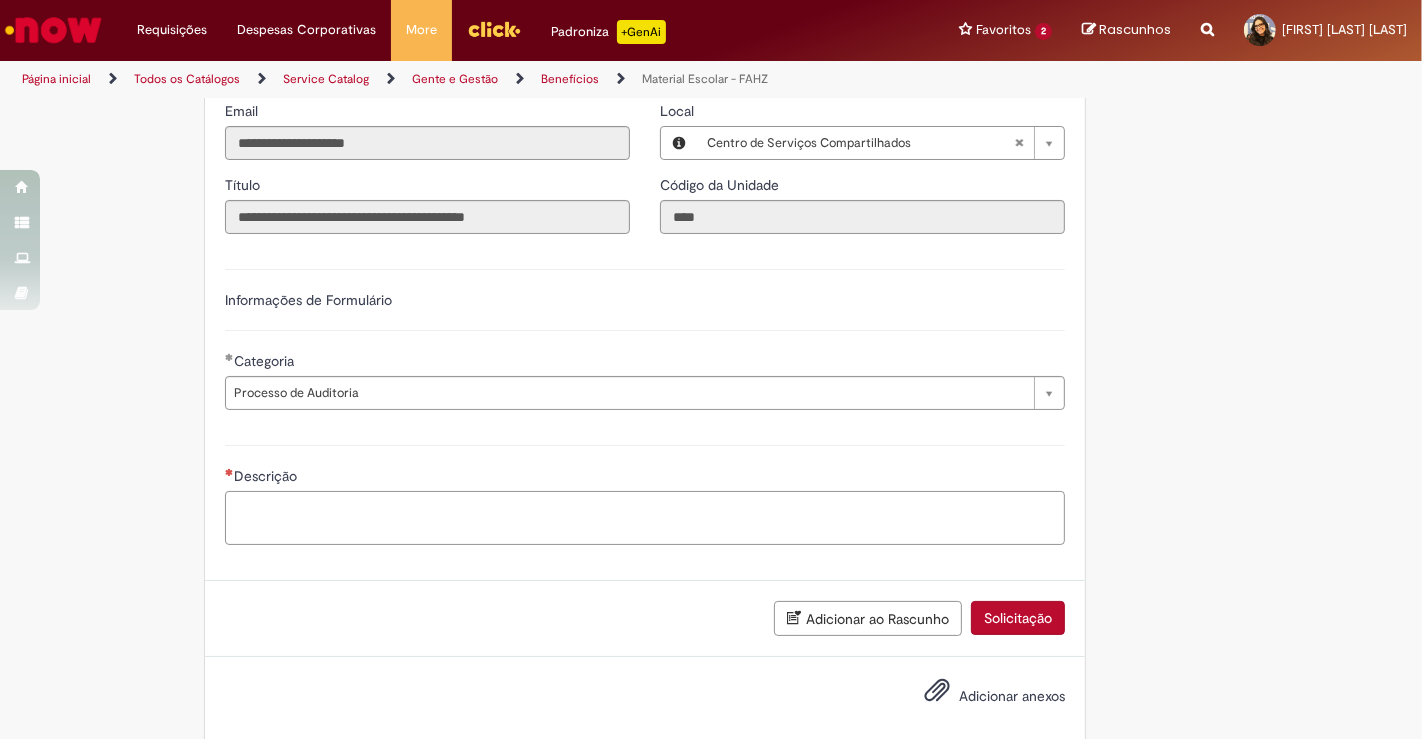 click on "Descrição" at bounding box center [645, 517] 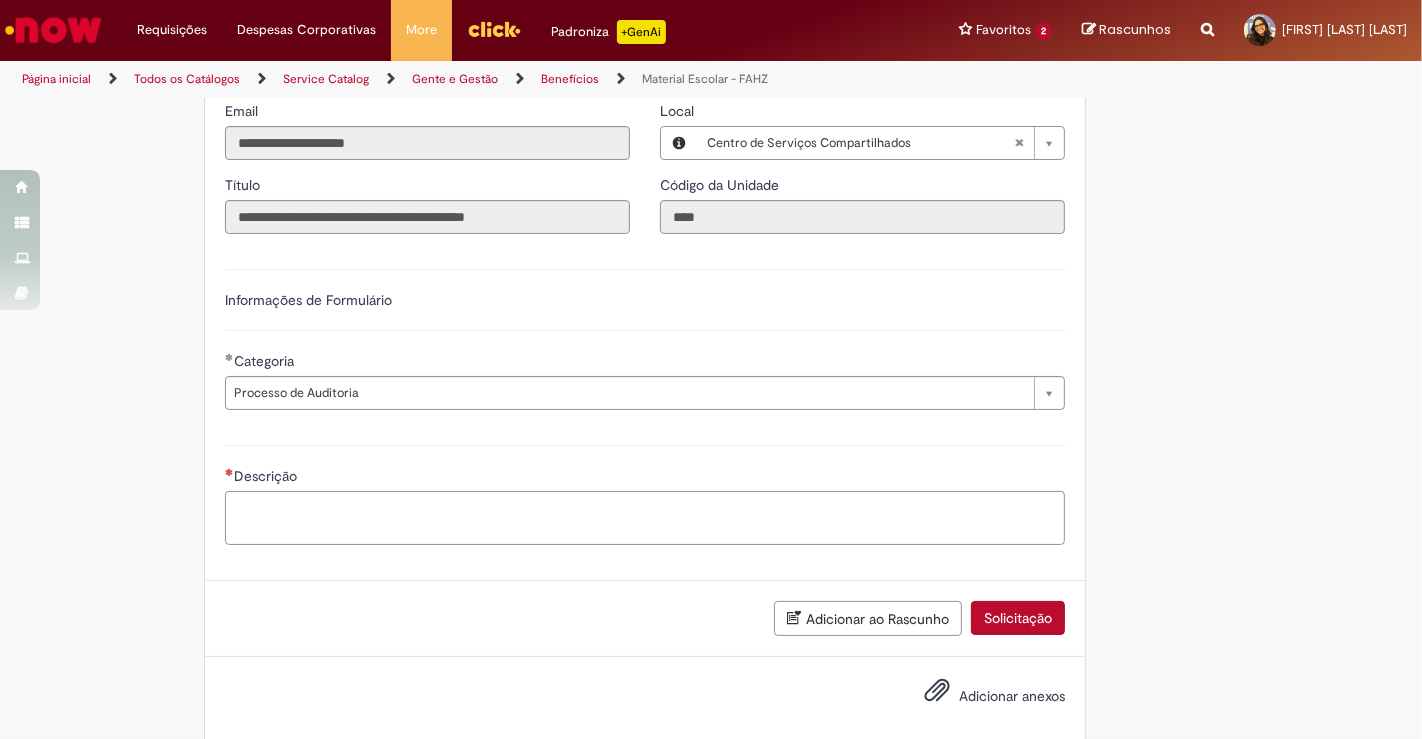 paste on "**********" 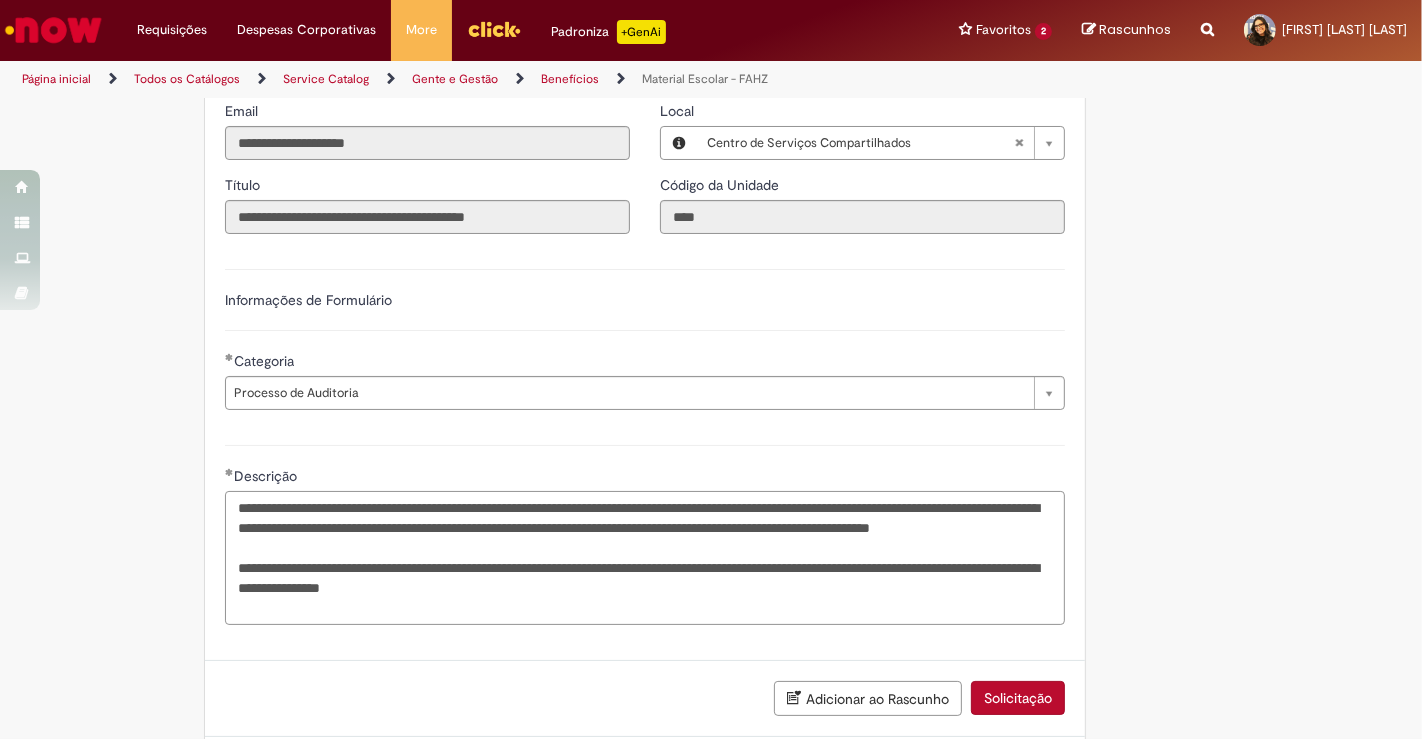 click on "**********" at bounding box center [645, 557] 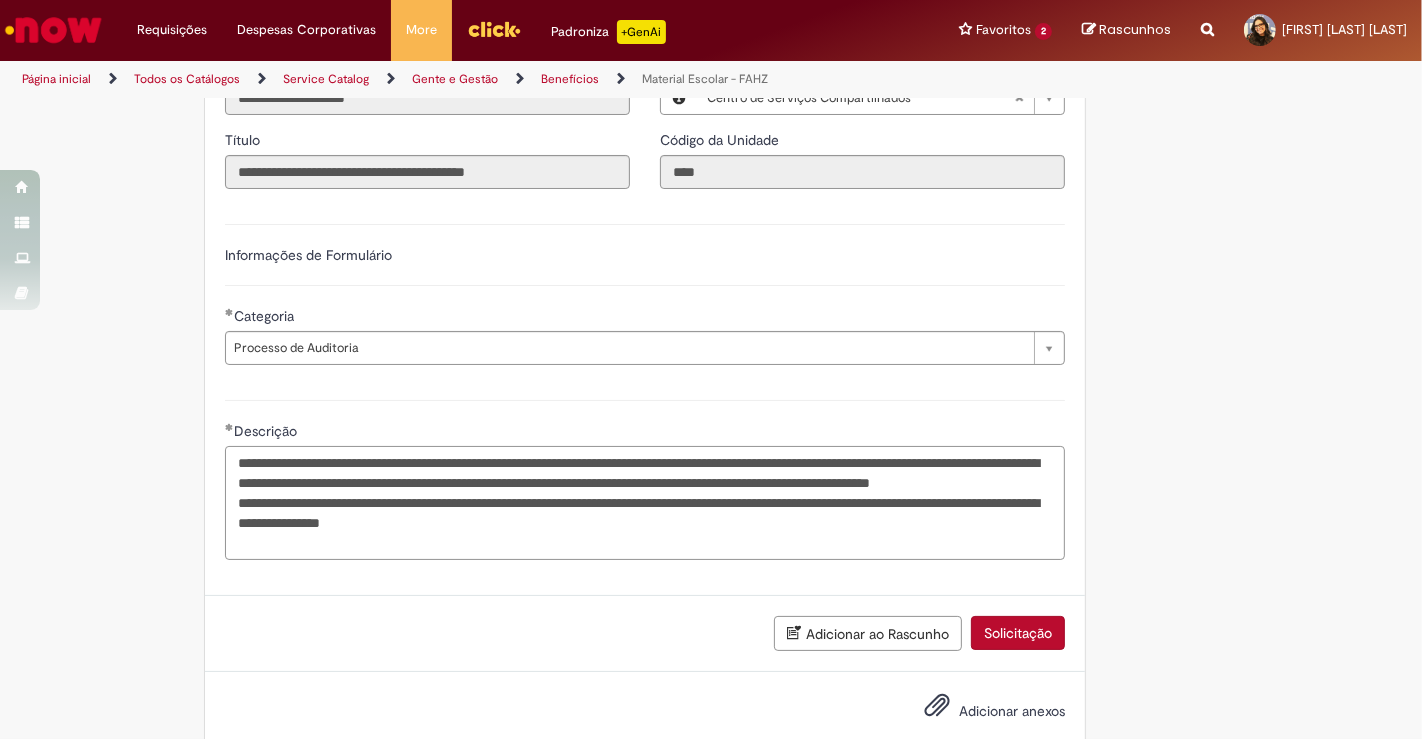 scroll, scrollTop: 748, scrollLeft: 0, axis: vertical 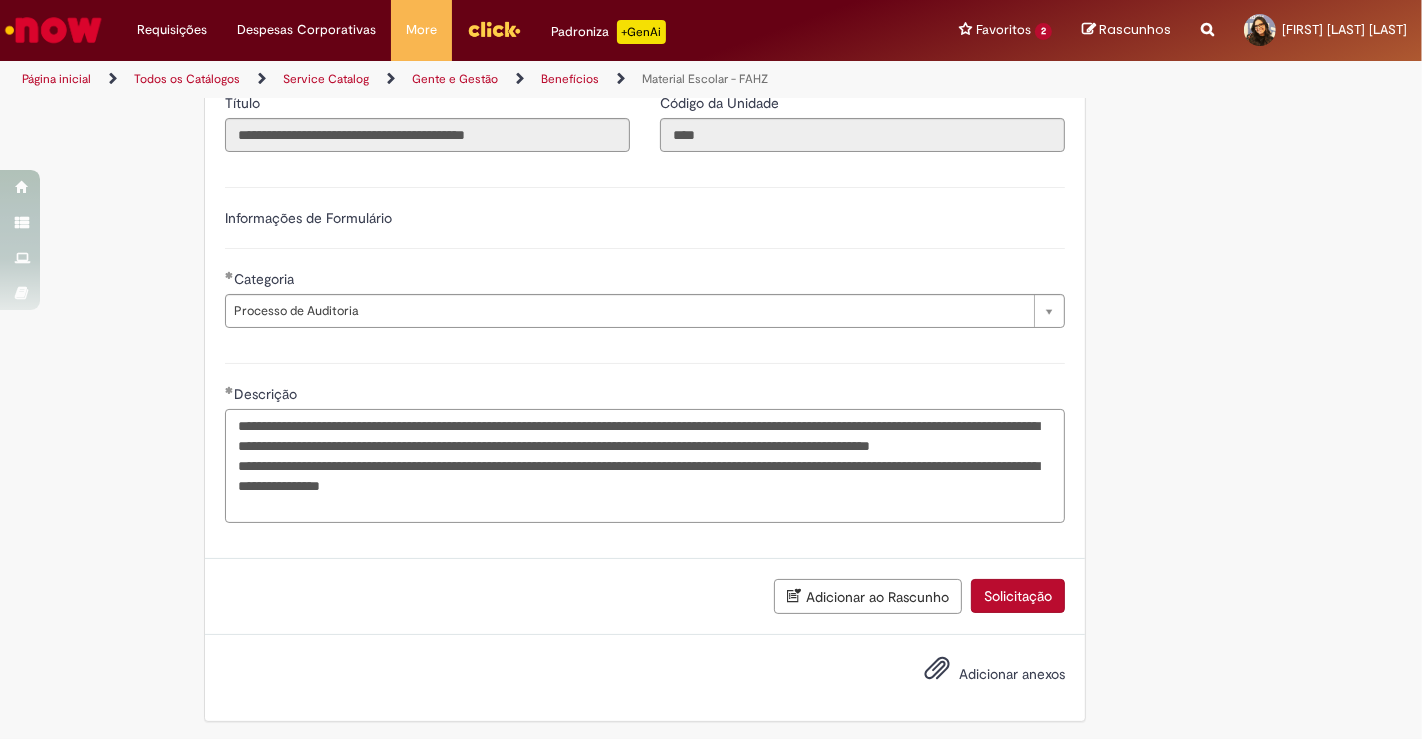click on "**********" at bounding box center (645, 465) 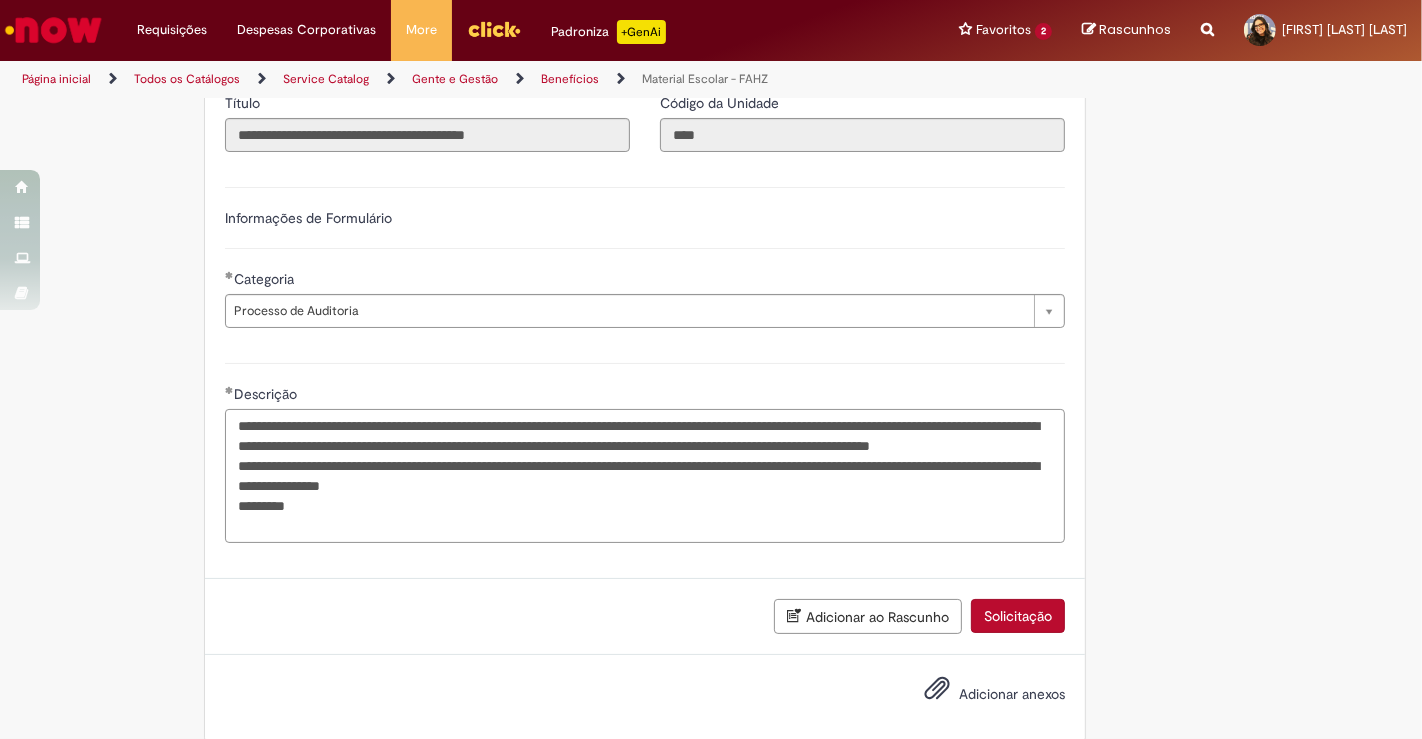 click on "**********" at bounding box center (645, 475) 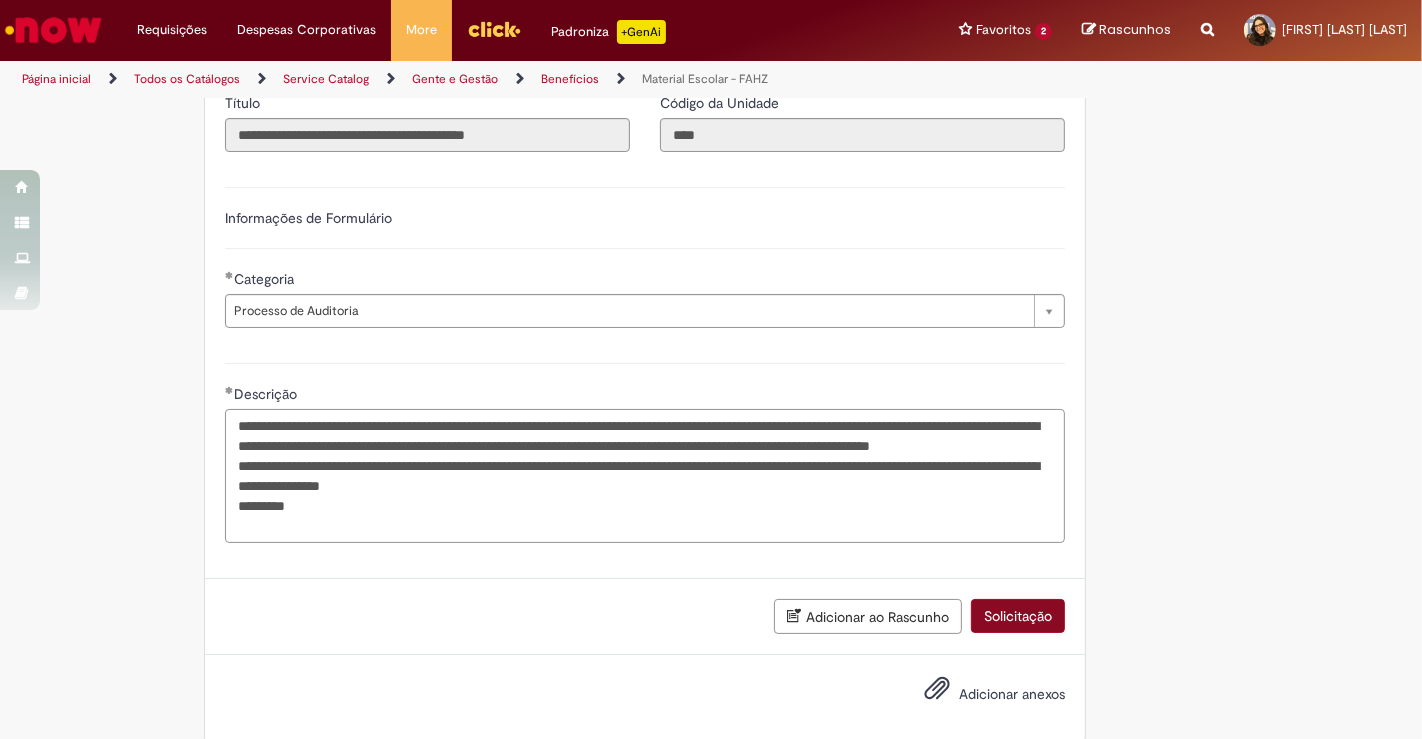 type on "**********" 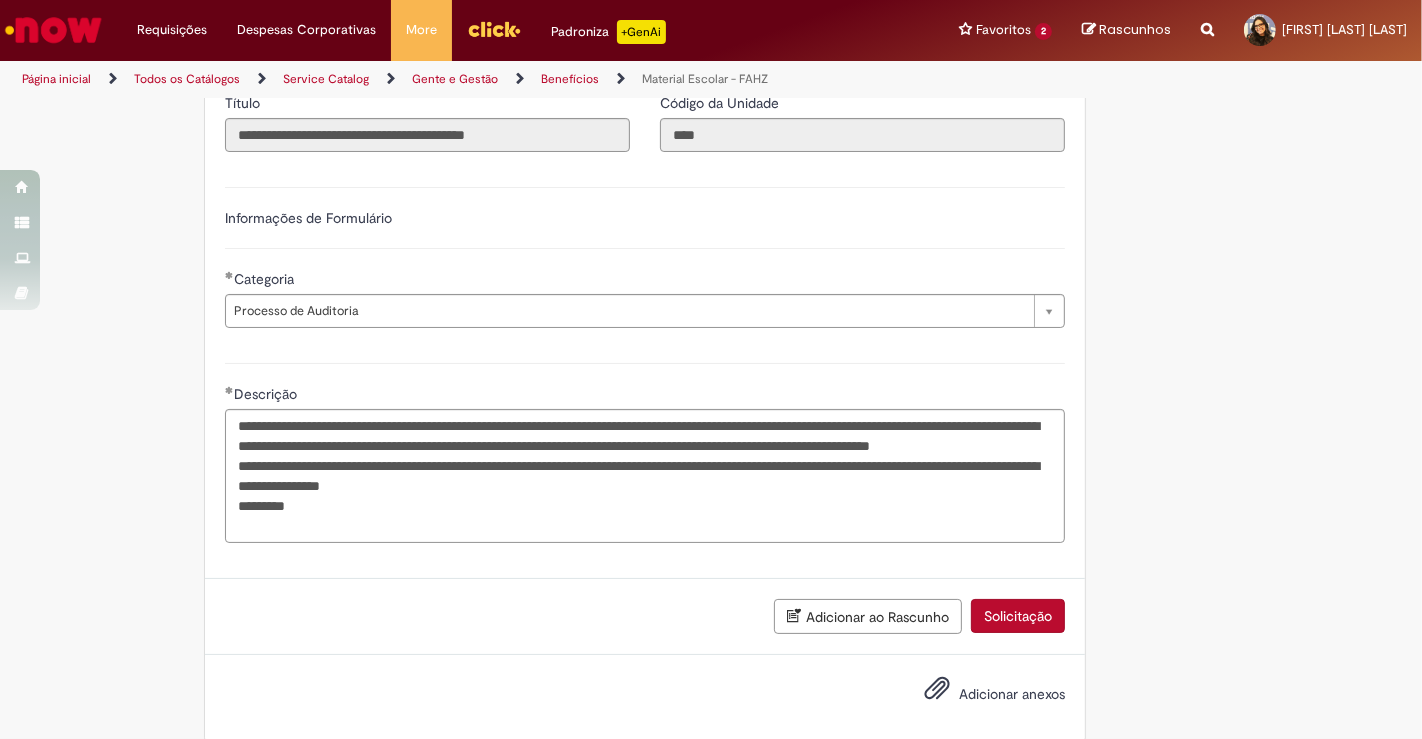 click on "Solicitação" at bounding box center (1018, 616) 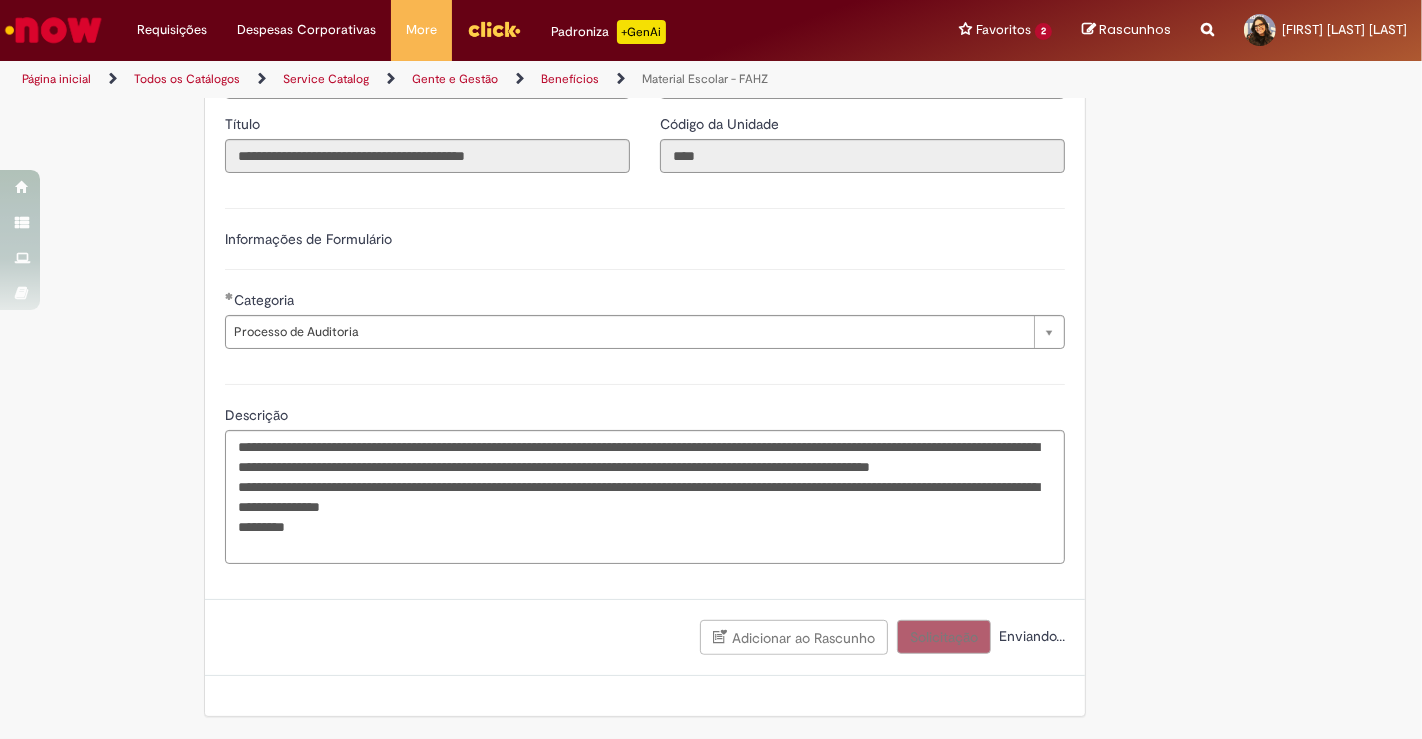 scroll, scrollTop: 722, scrollLeft: 0, axis: vertical 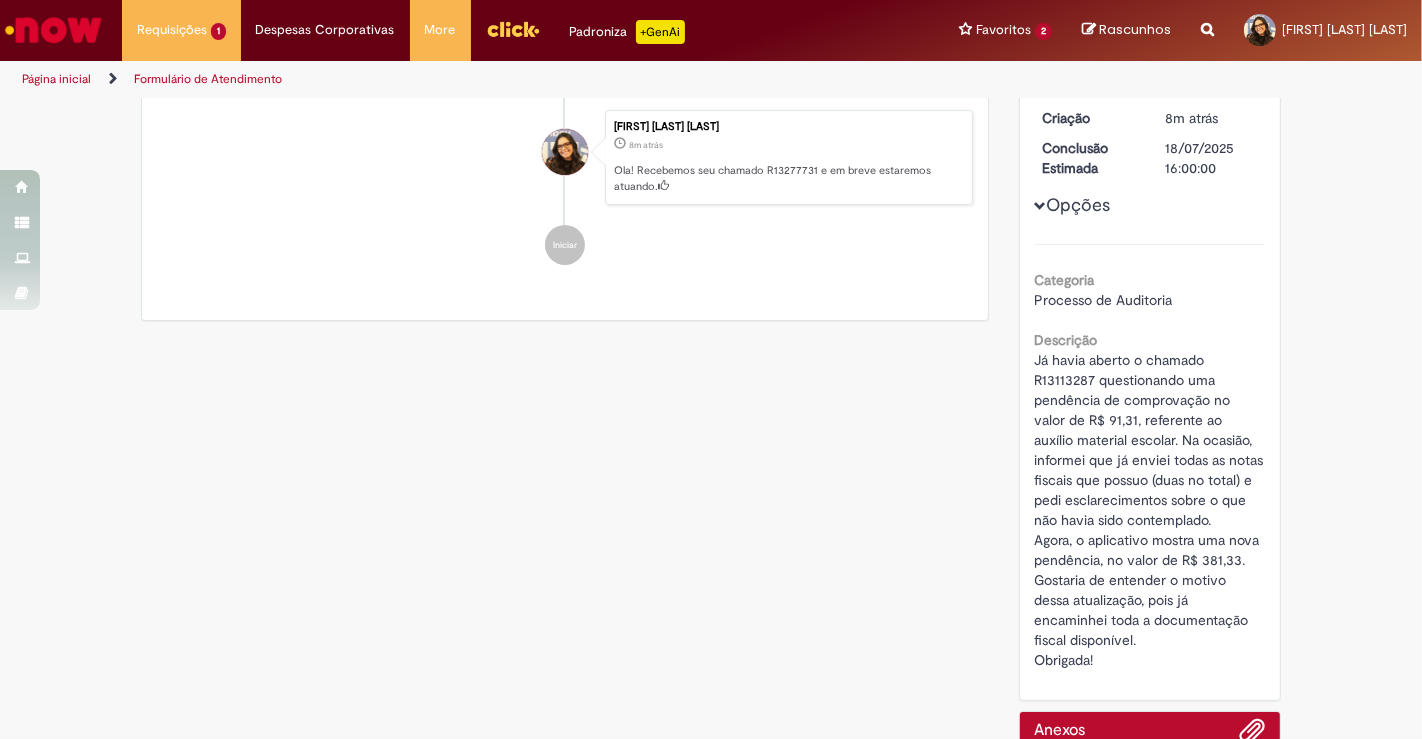 click on "Verificar Código de Barras
Aguardando Aprovação
Aguardando atendimento
Em andamento
Validação
Concluído
Material Escolar - FAHZ
Enviar
[FIRST] [LAST]
8m atrás 8 minutos atrás
Ola! Recebemos seu chamado R13277731 e em breve estaremos atuando.
Iniciar
Opções do Chamado" at bounding box center [711, 377] 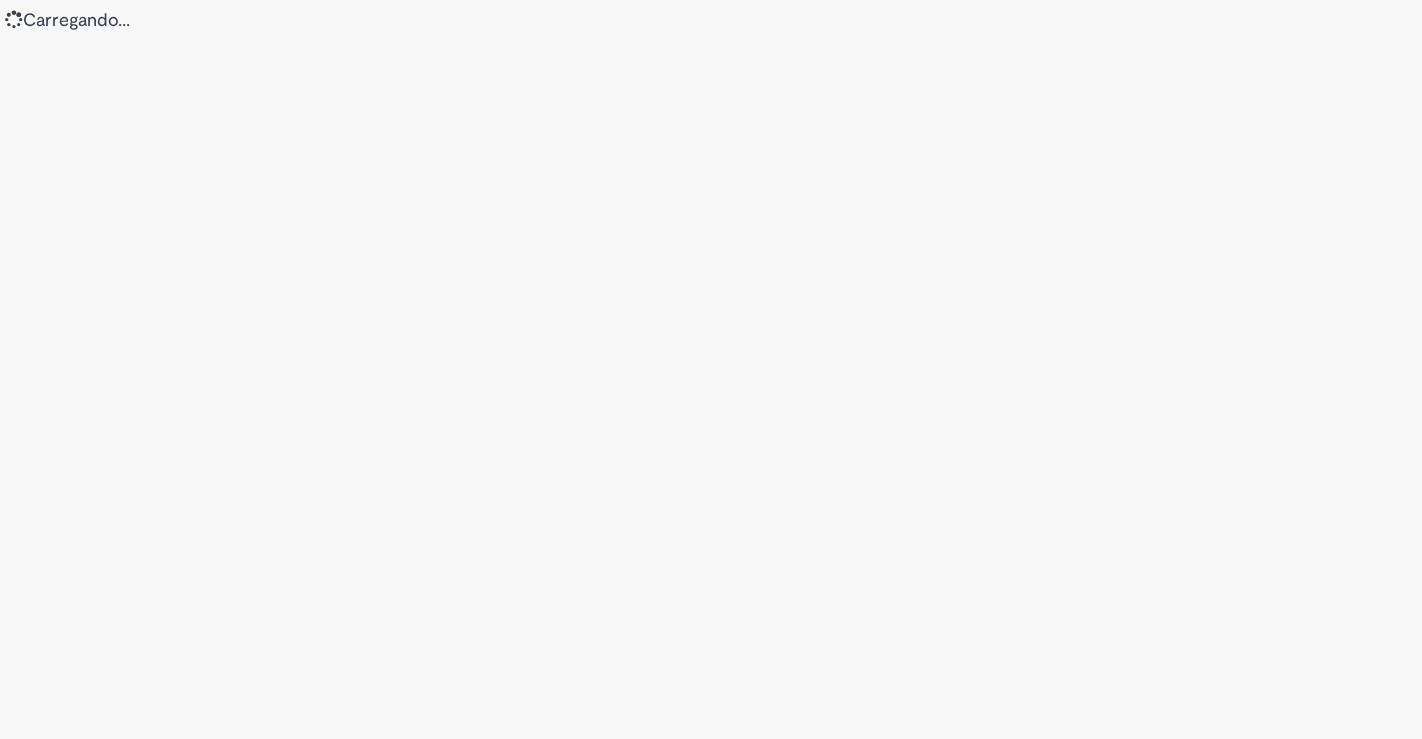 scroll, scrollTop: 0, scrollLeft: 0, axis: both 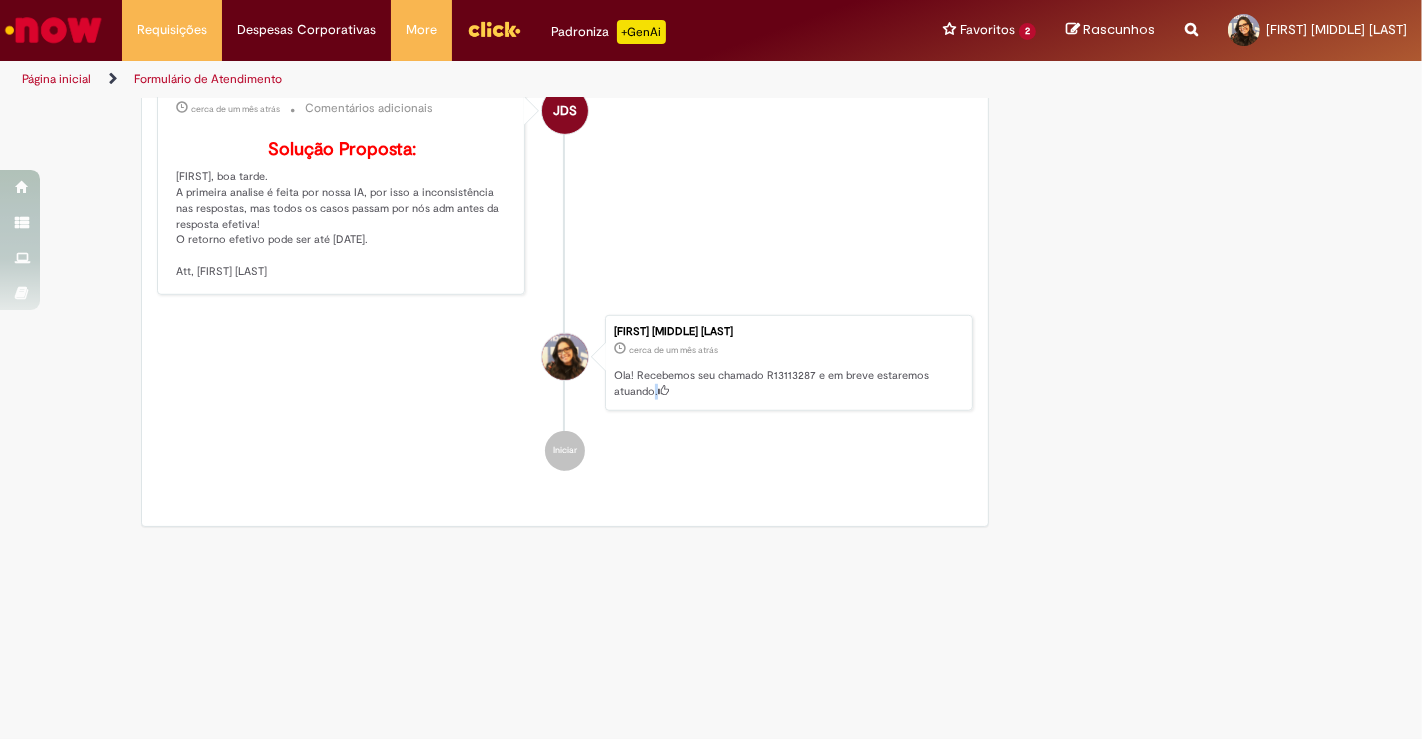 drag, startPoint x: 705, startPoint y: 397, endPoint x: 643, endPoint y: 390, distance: 62.39391 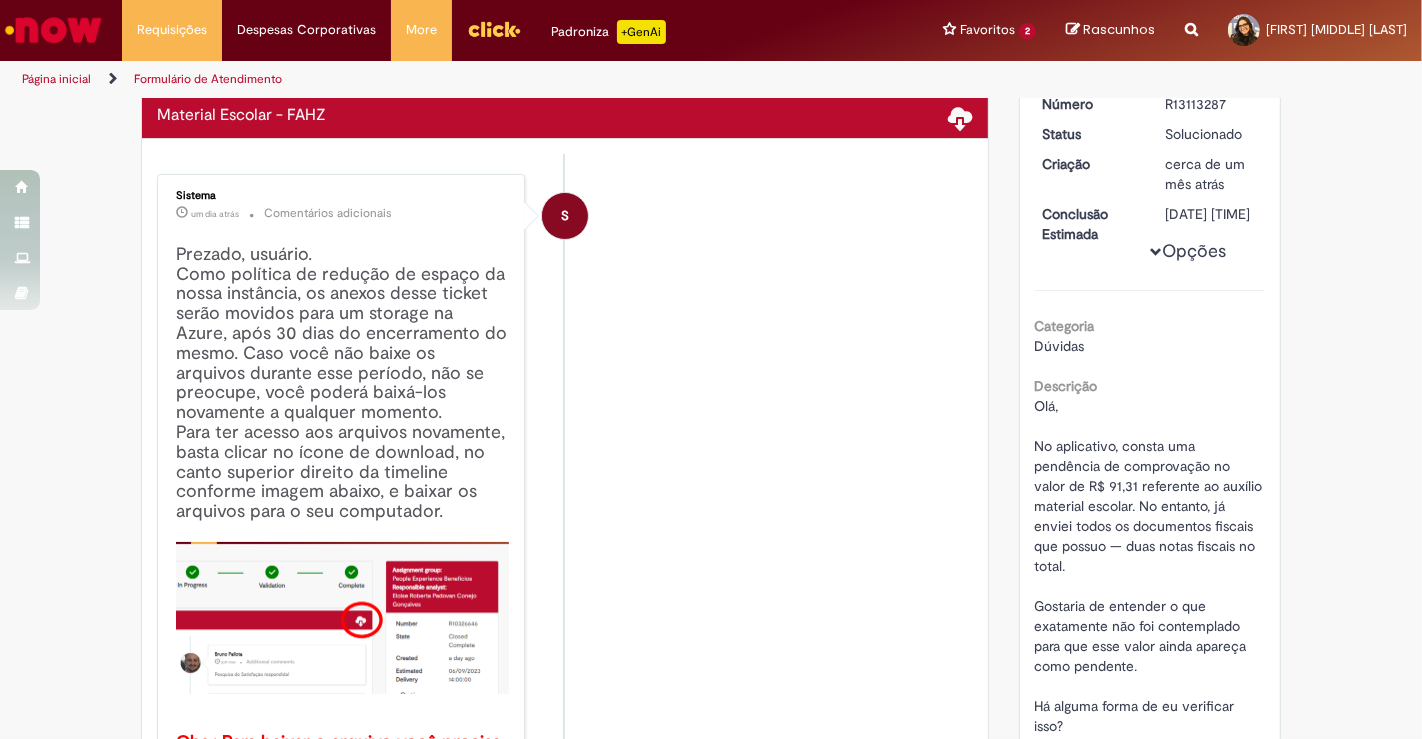 scroll, scrollTop: 234, scrollLeft: 0, axis: vertical 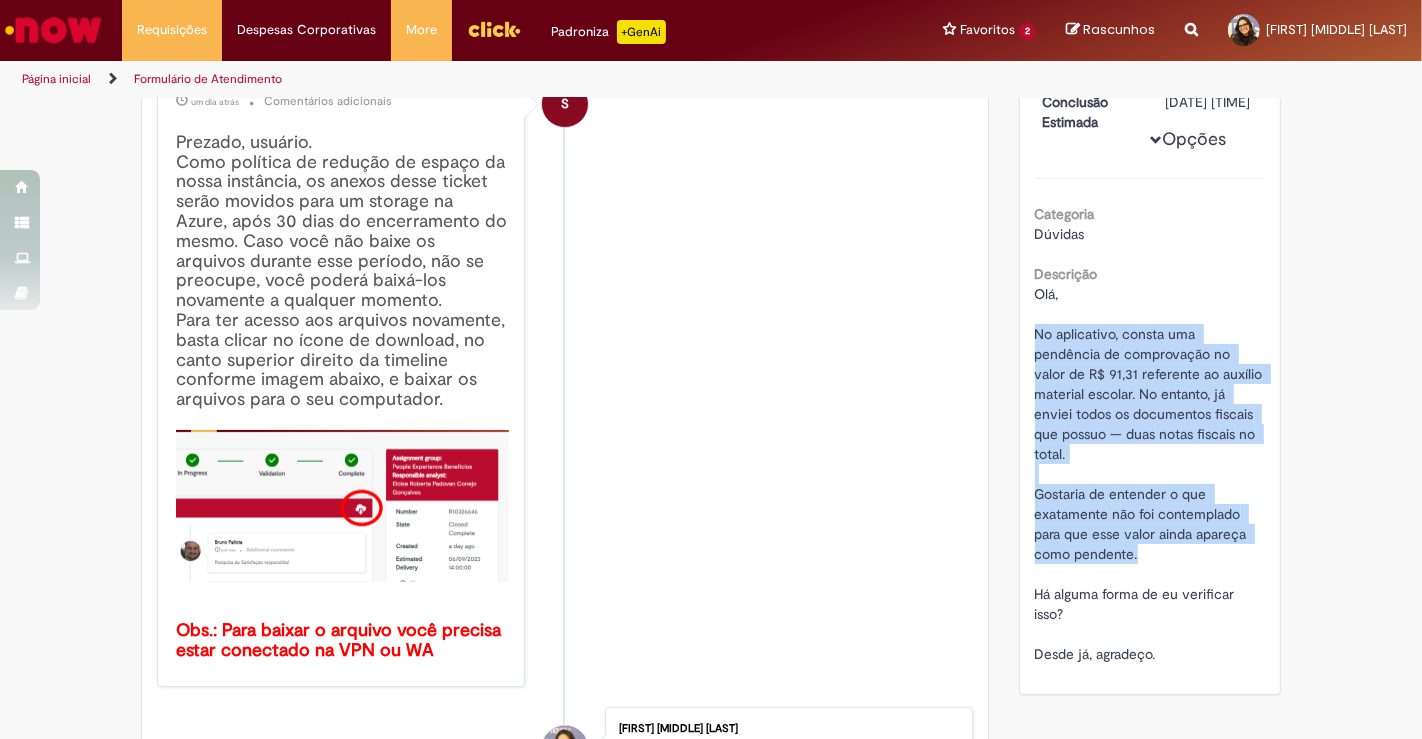 drag, startPoint x: 1024, startPoint y: 347, endPoint x: 1184, endPoint y: 553, distance: 260.83713 